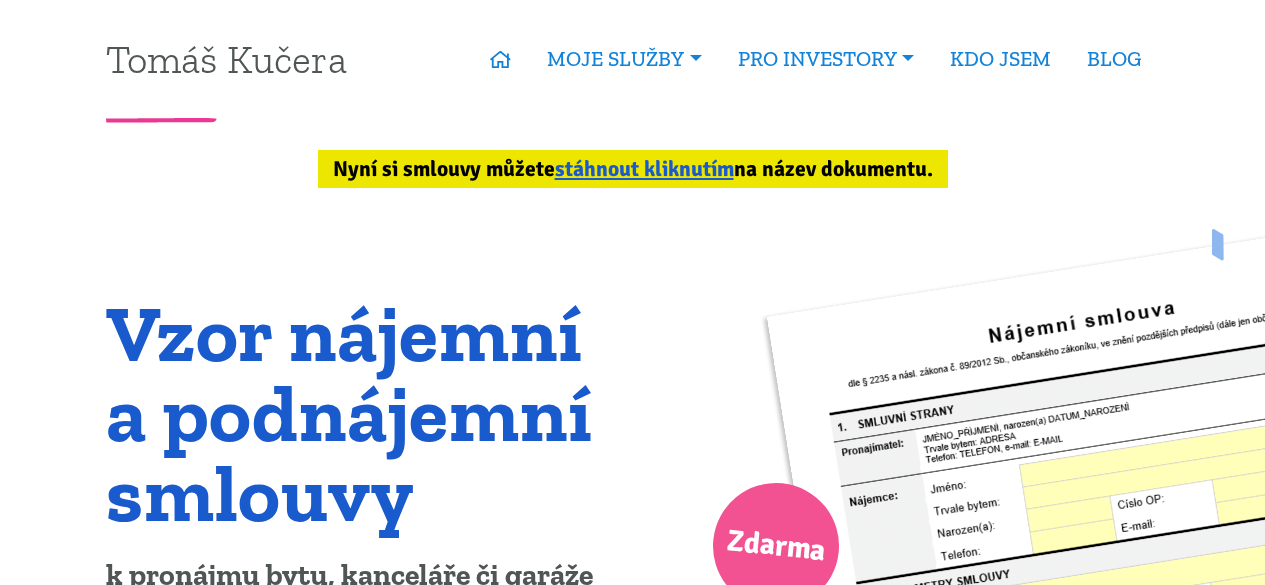 scroll, scrollTop: 0, scrollLeft: 0, axis: both 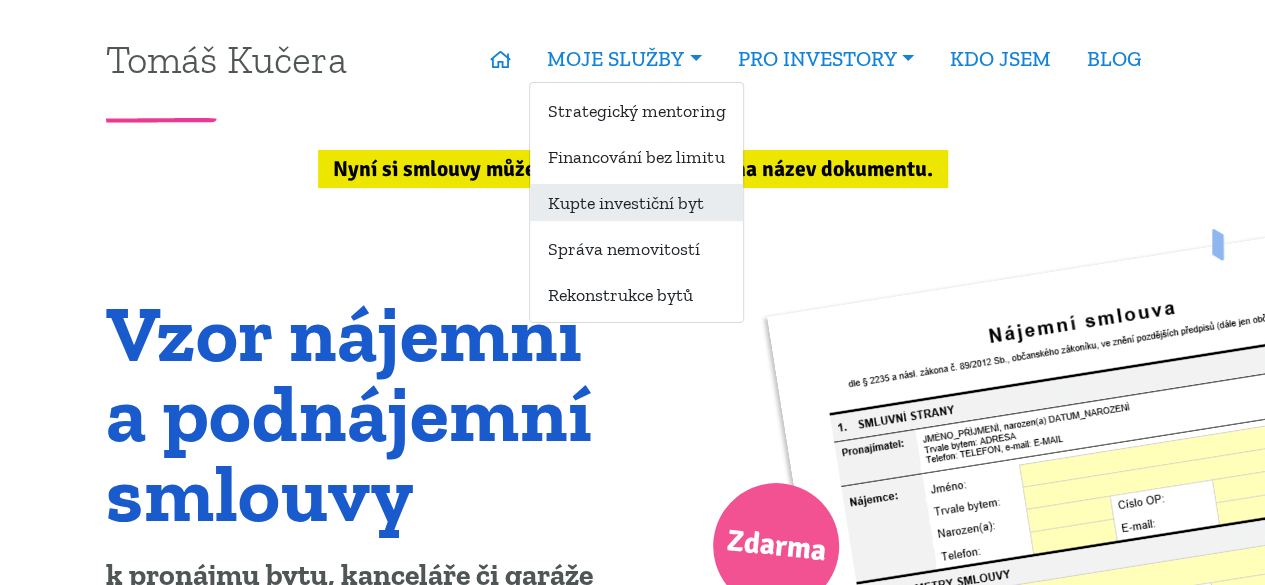 click on "Kupte investiční byt" at bounding box center (636, 202) 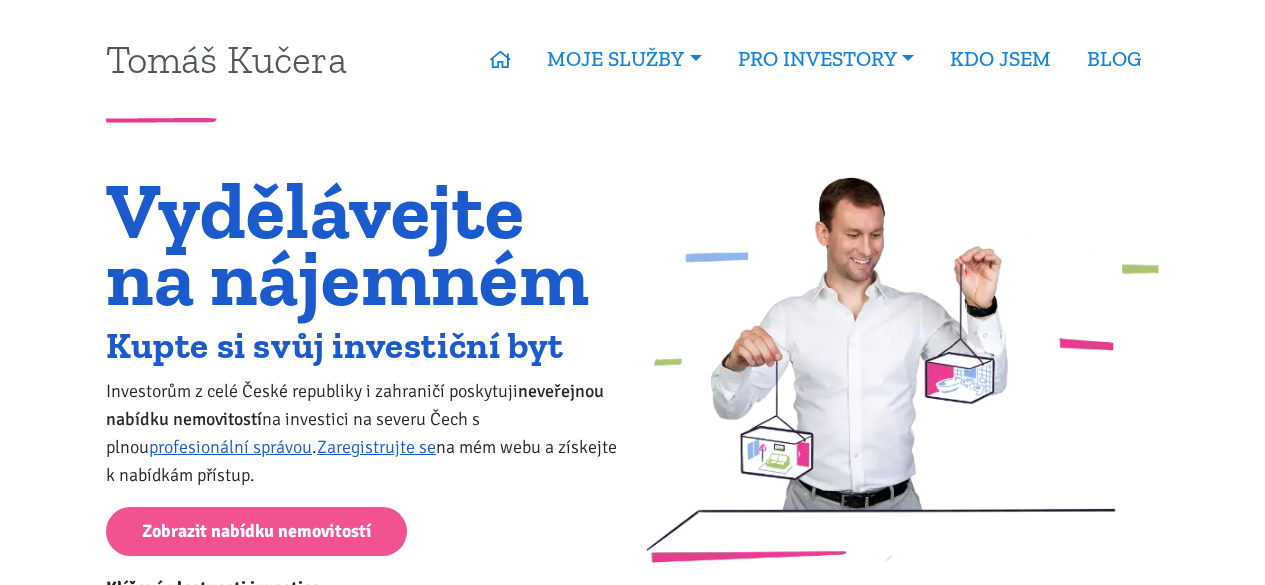 scroll, scrollTop: 0, scrollLeft: 0, axis: both 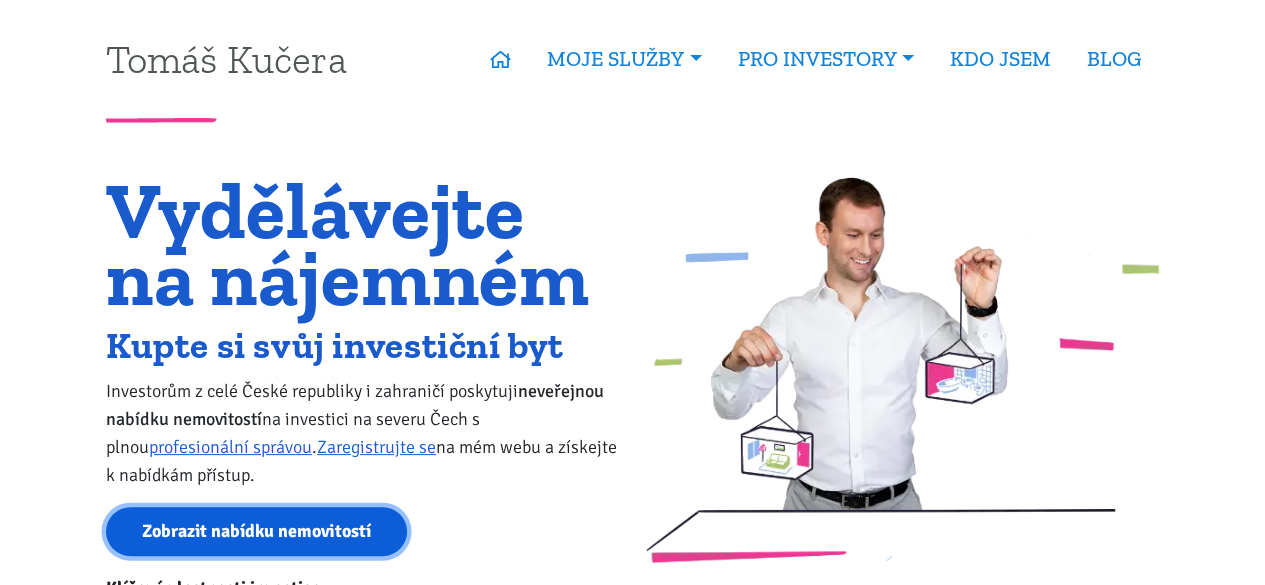 click on "Zobrazit nabídku nemovitostí" at bounding box center [256, 531] 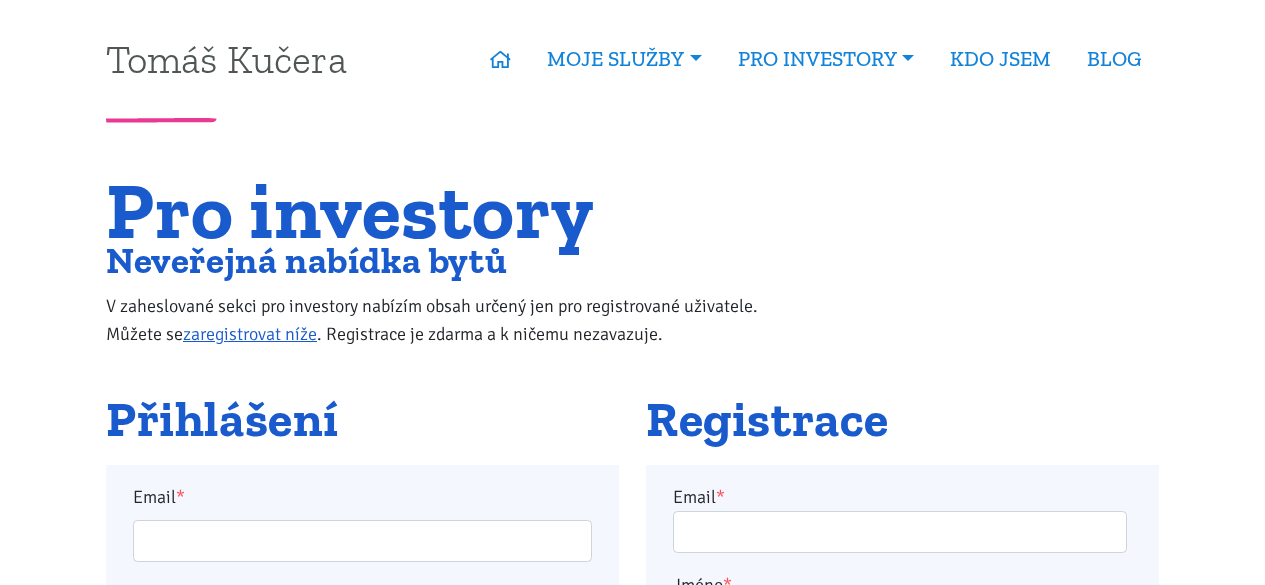 scroll, scrollTop: 0, scrollLeft: 0, axis: both 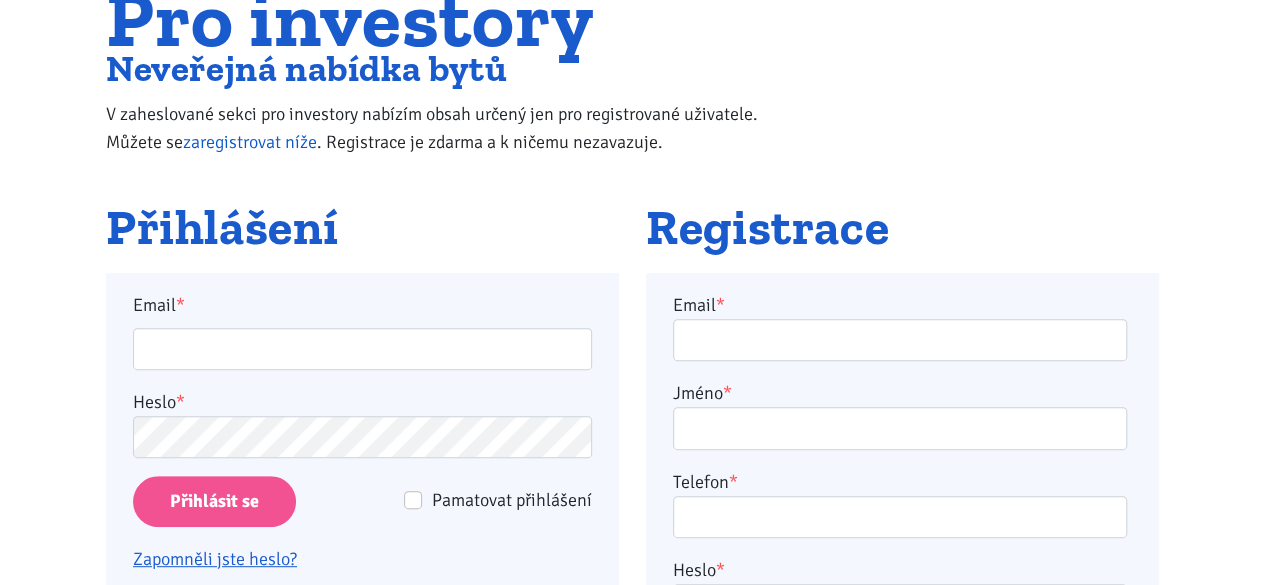 click on "zaregistrovat níže" at bounding box center [250, 142] 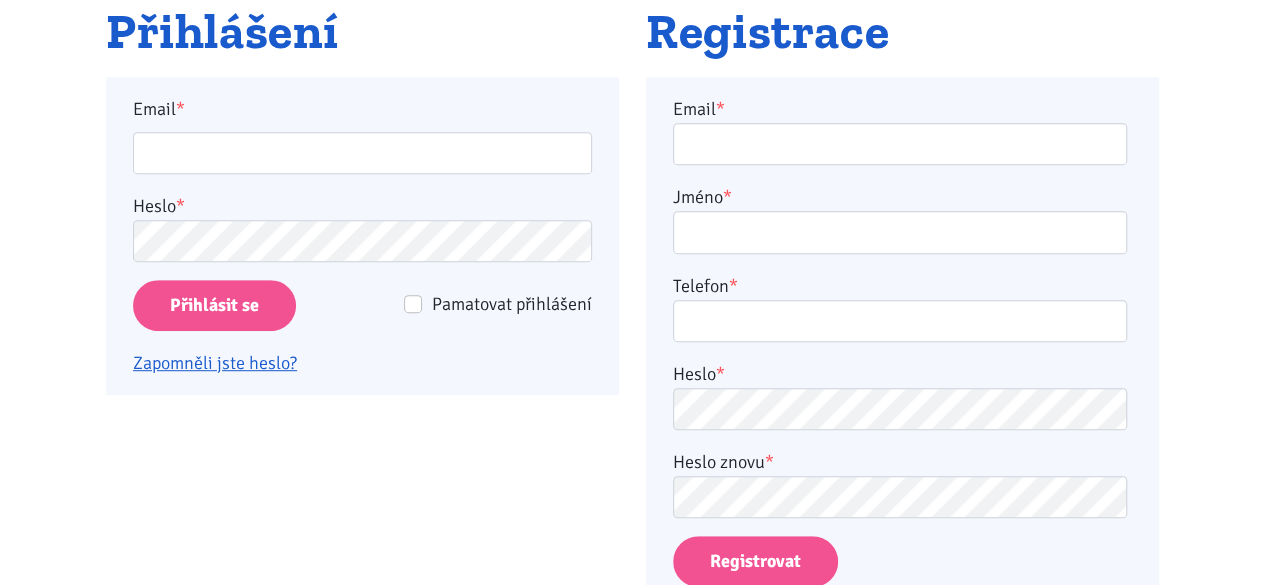 scroll, scrollTop: 393, scrollLeft: 0, axis: vertical 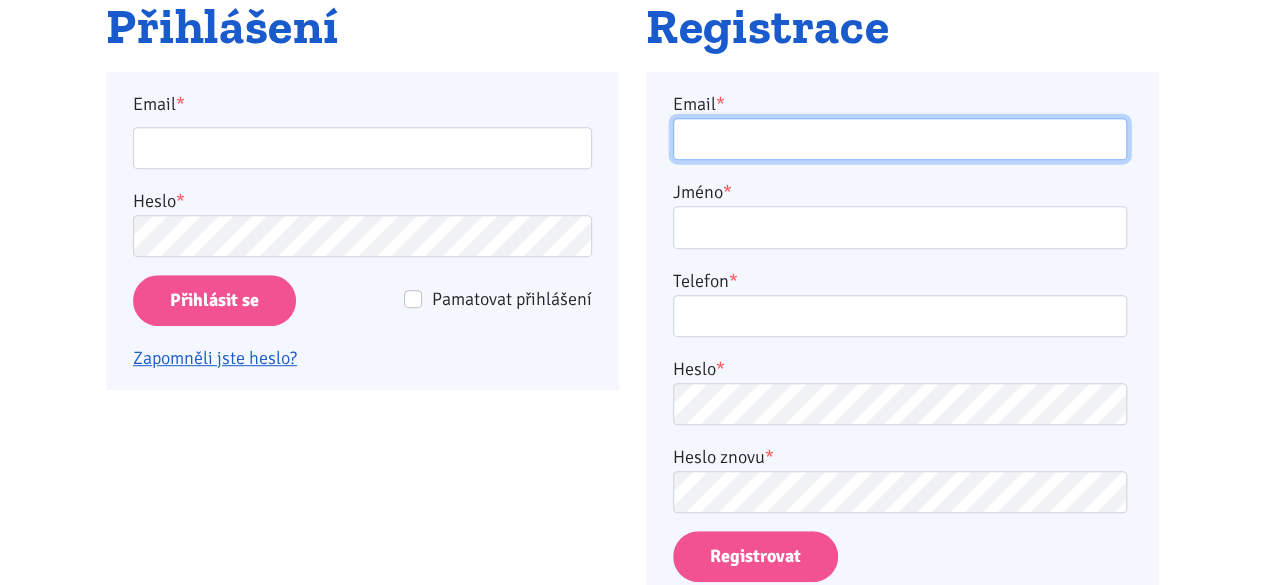click on "Email  *" at bounding box center [900, 139] 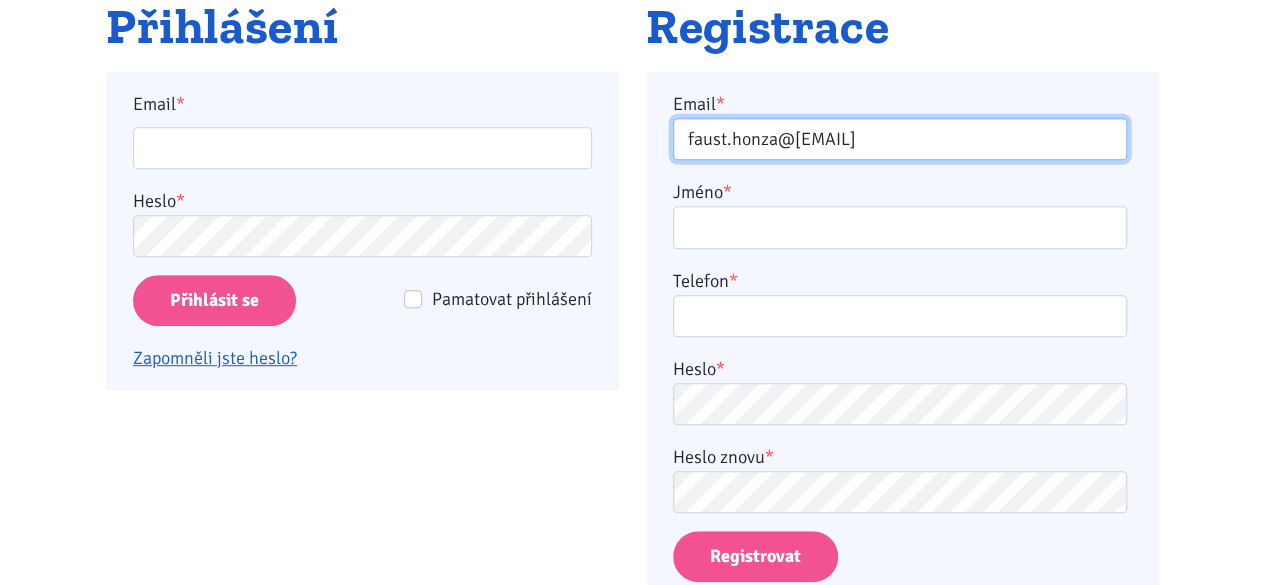 type on "faust.honza@gmail.com" 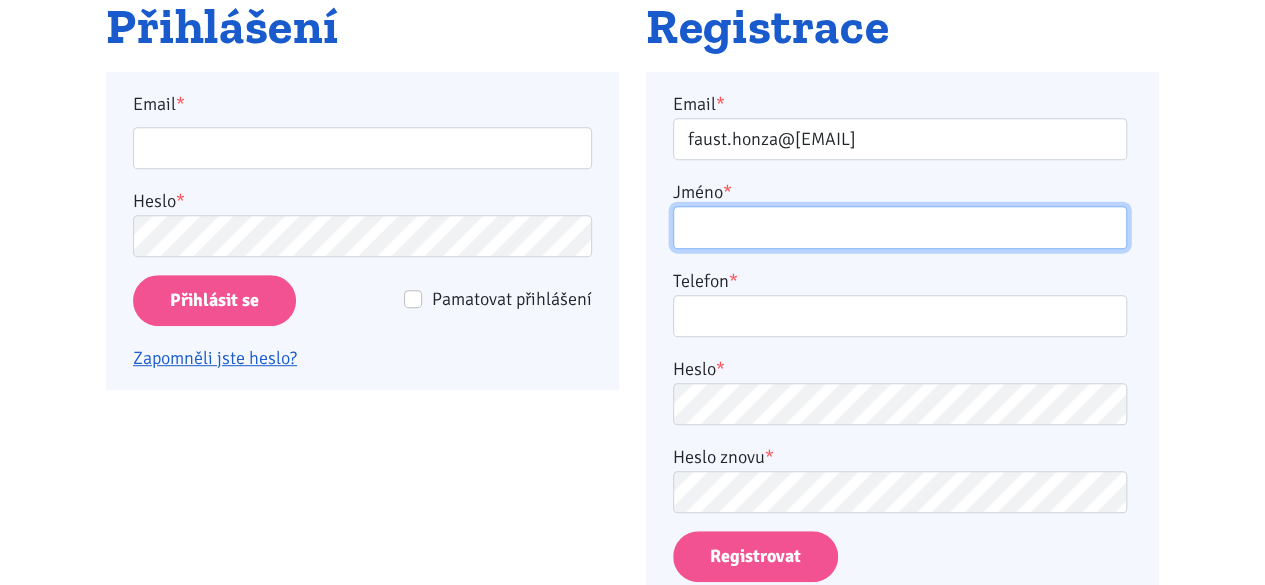 click on "Jméno  *" at bounding box center [900, 227] 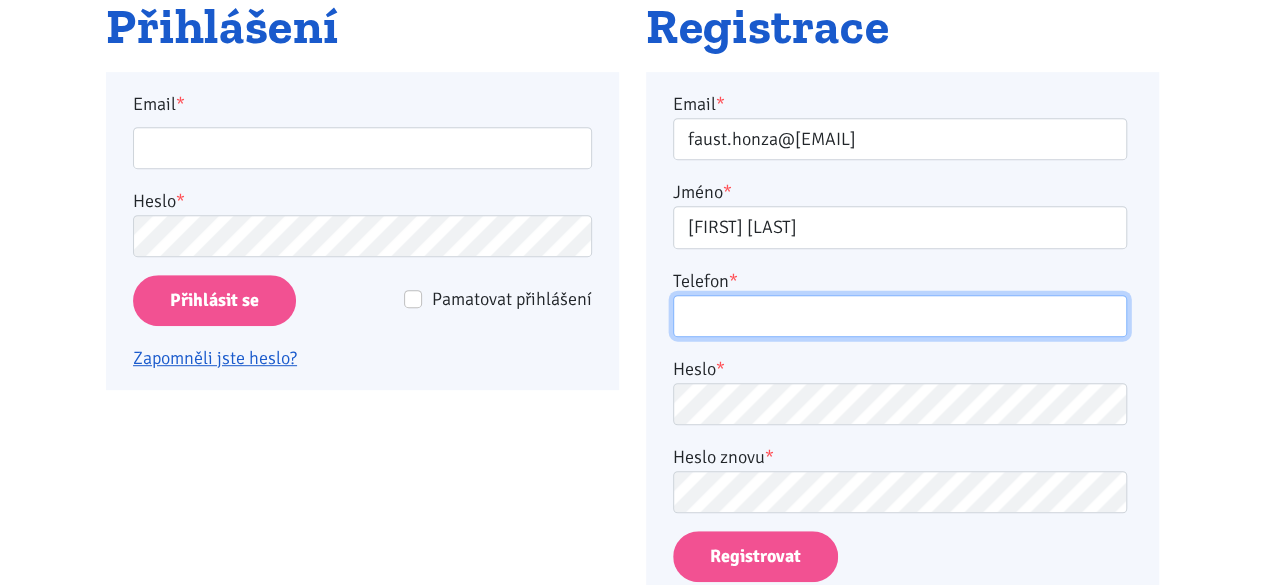 type on "723582947" 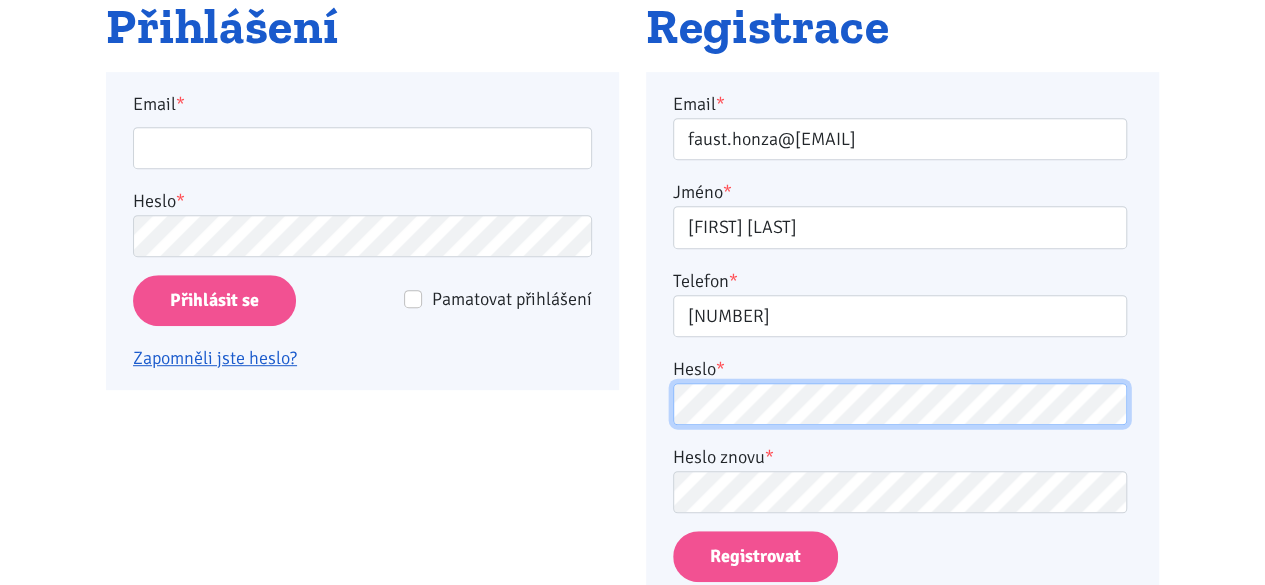 click on "Přihlášení
Email  *
Heslo  *
Pamatovat přihlášení
Přihlásit se
Zapomněli jste heslo?
Registrace
Email  *     faust.honza@gmail.com
Jméno  *     Jan Faust
Telefon  *     723582947
Heslo  *
Heslo znovu  *" at bounding box center (633, 345) 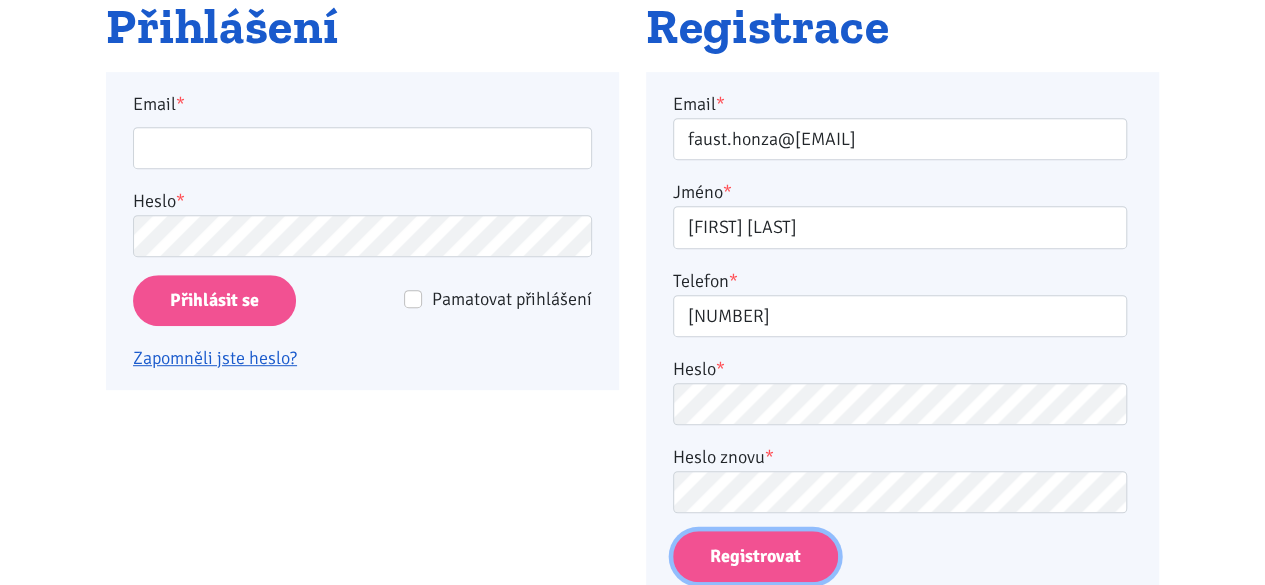 click on "Registrovat" at bounding box center (755, 556) 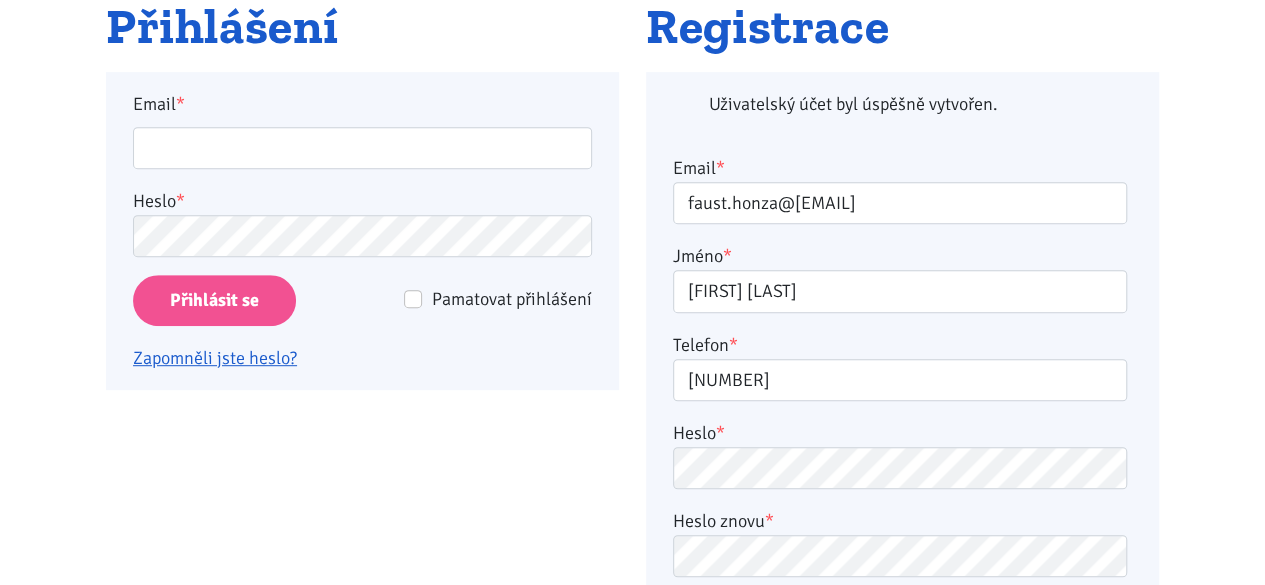 scroll, scrollTop: 464, scrollLeft: 0, axis: vertical 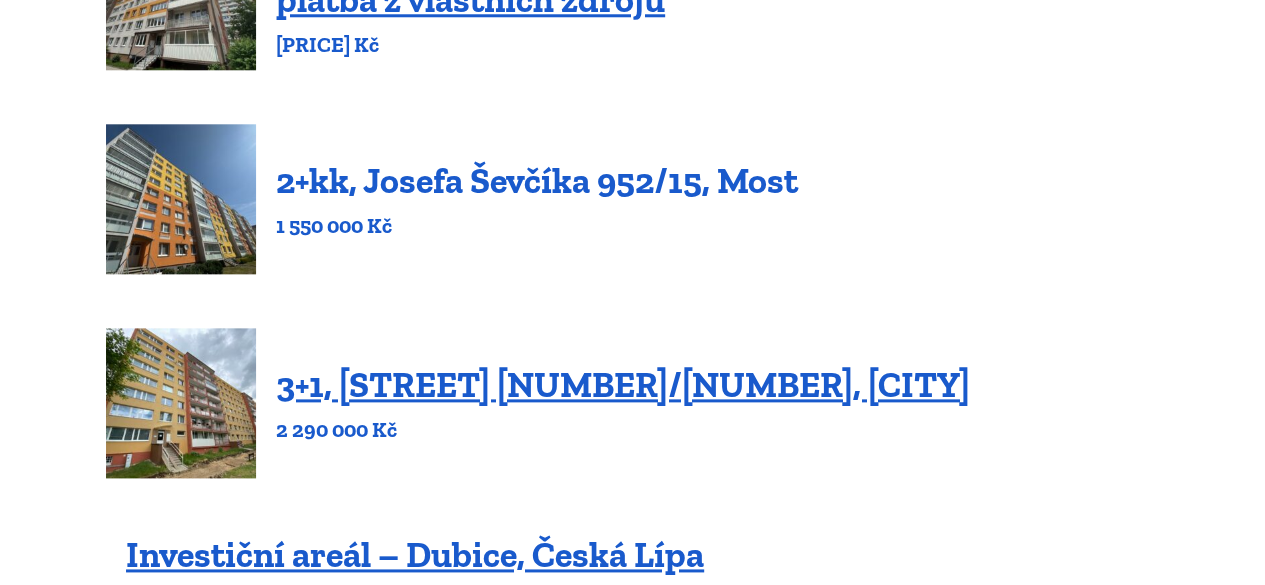 click on "2+kk, Josefa Ševčíka 952/15, Most" at bounding box center (537, 180) 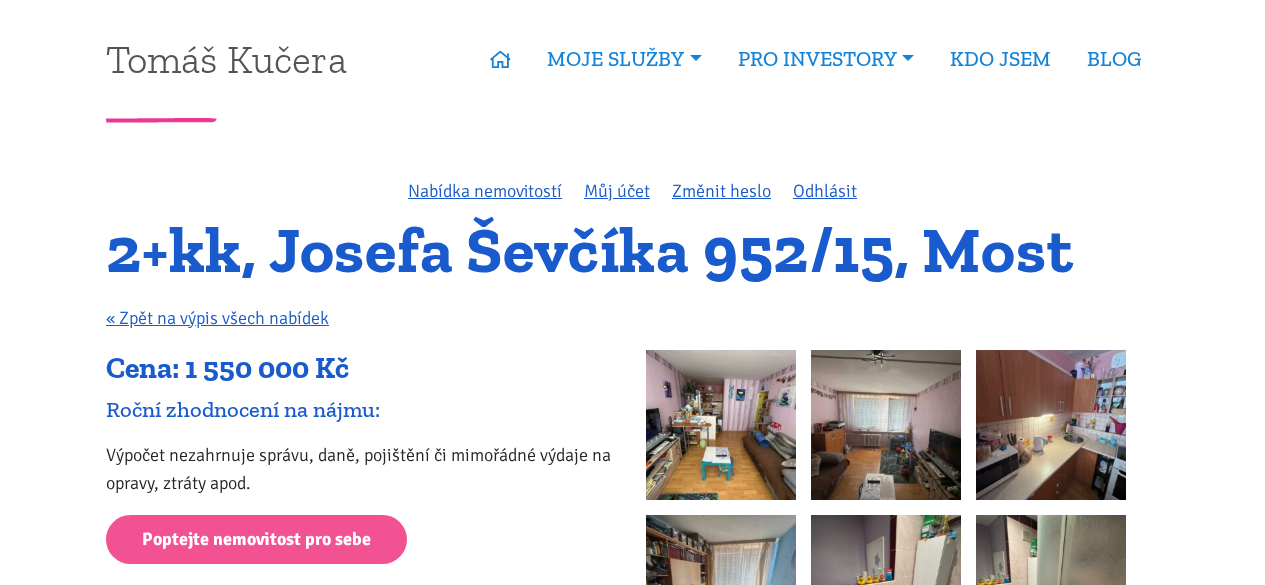 scroll, scrollTop: 0, scrollLeft: 0, axis: both 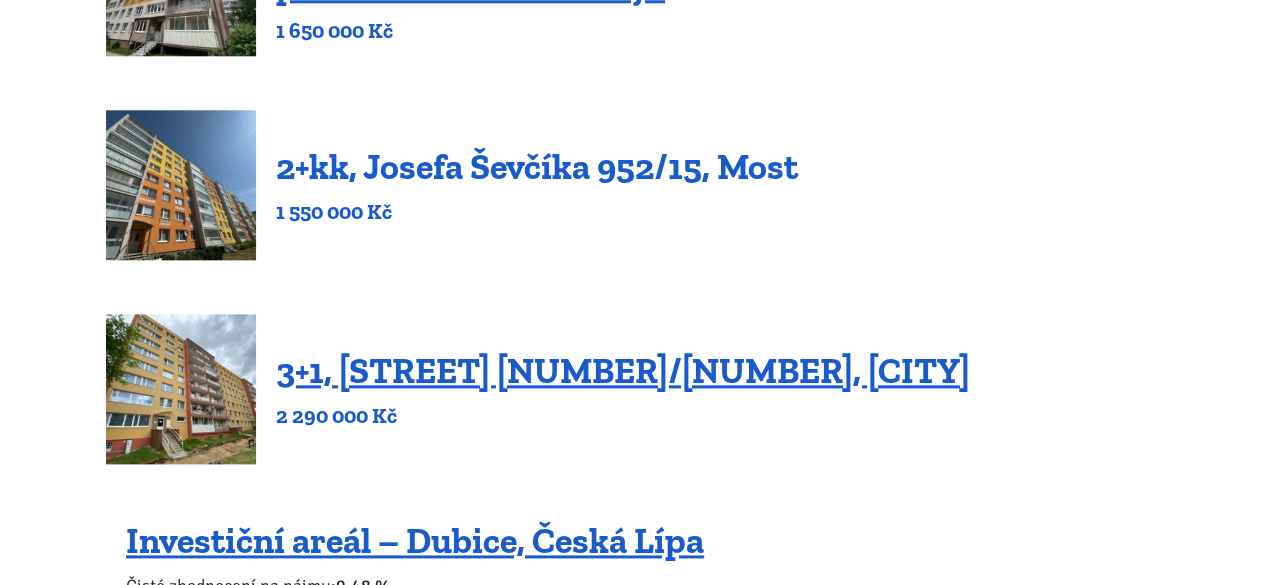 click on "2+kk, Josefa Ševčíka 952/15, Most" at bounding box center [537, 166] 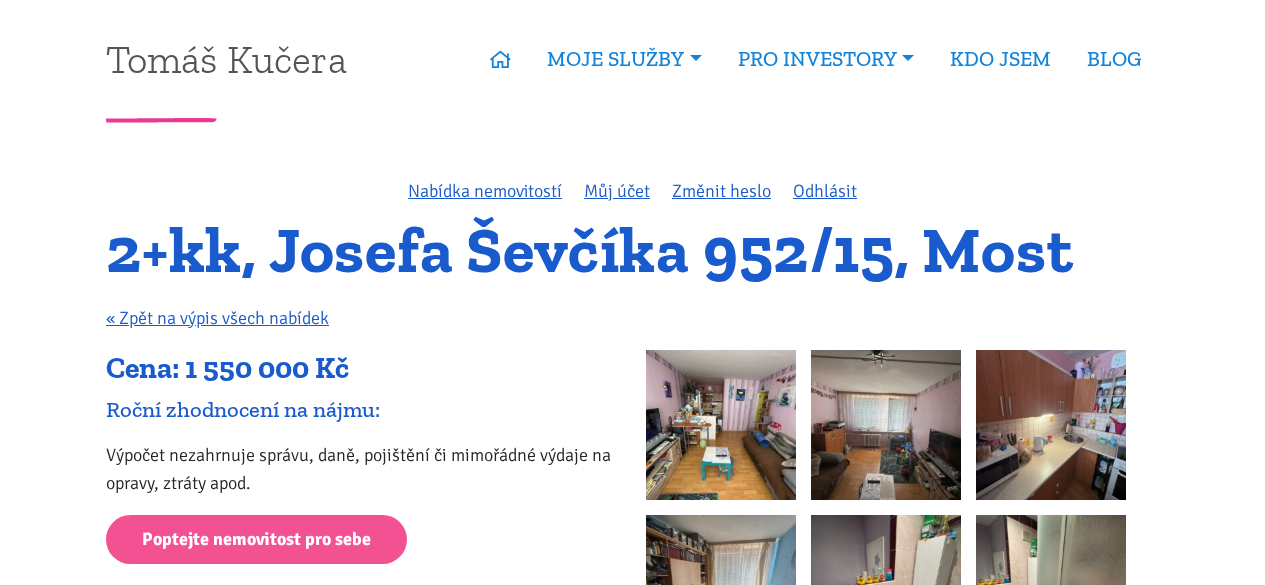 scroll, scrollTop: 0, scrollLeft: 0, axis: both 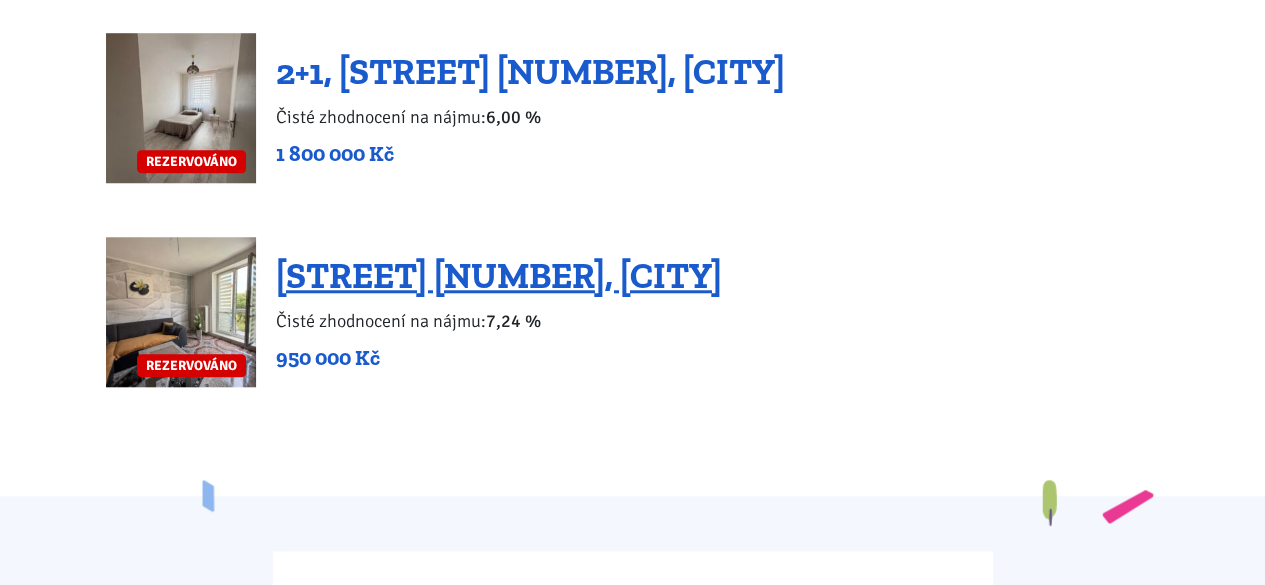 click on "2+1, [STREET] [NUMBER], [CITY]" at bounding box center (530, 71) 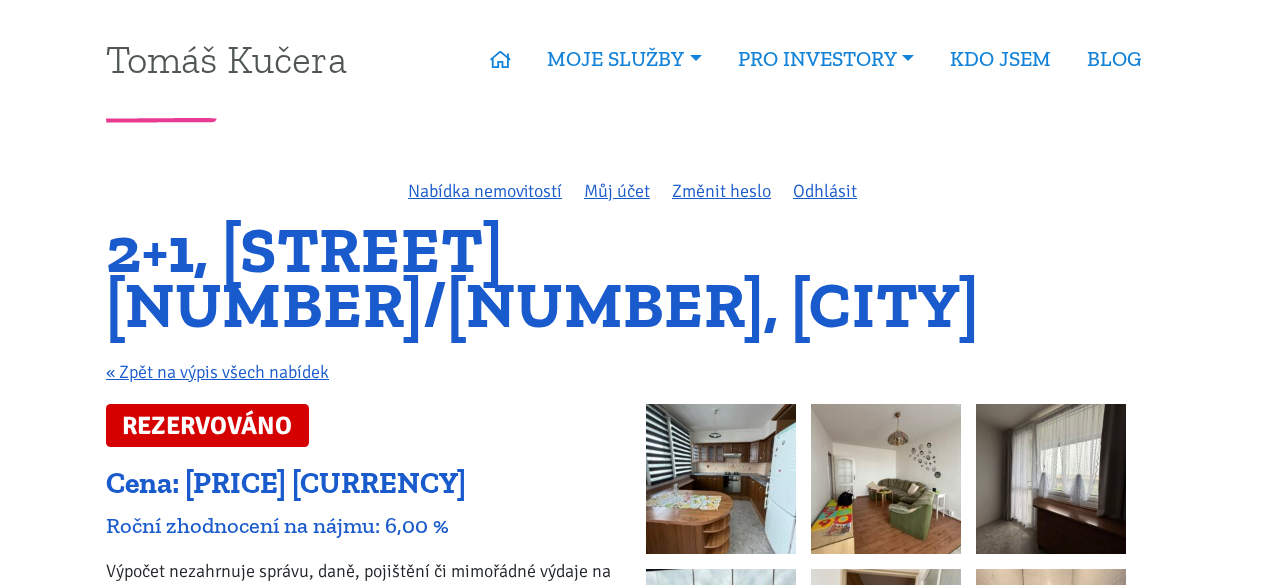scroll, scrollTop: 0, scrollLeft: 0, axis: both 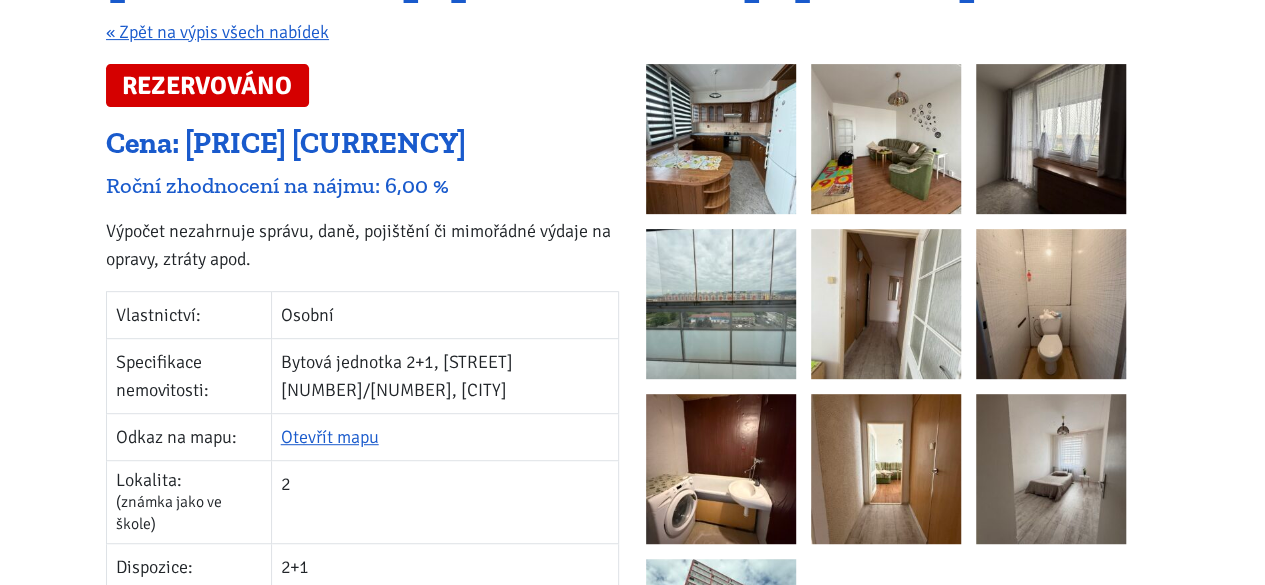click at bounding box center (721, 304) 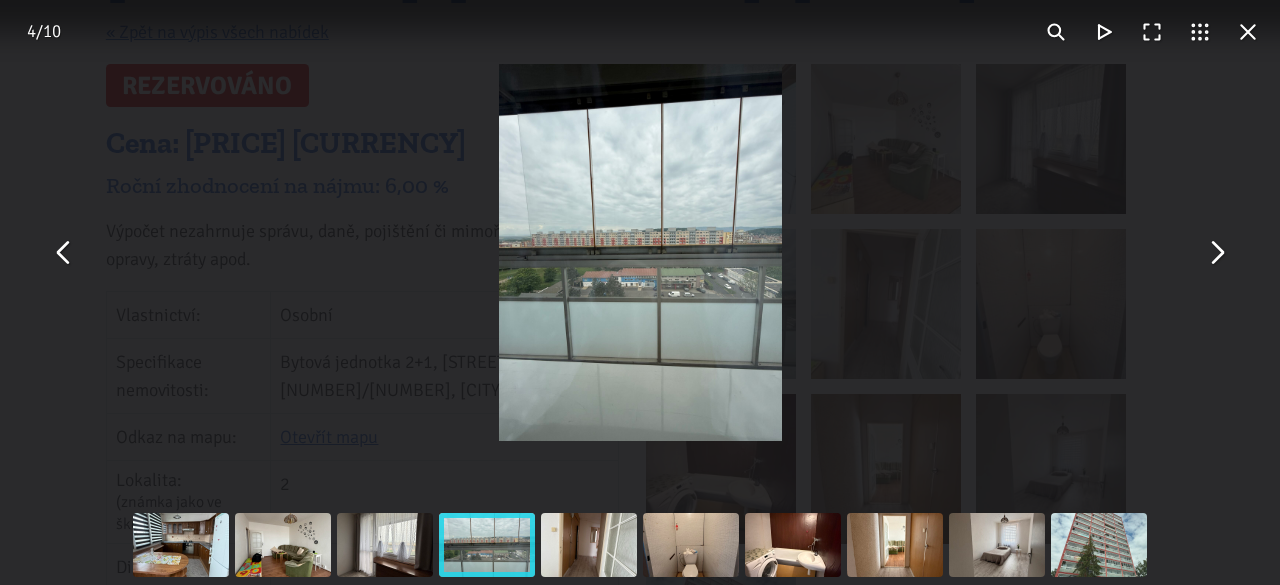 click at bounding box center [640, 252] 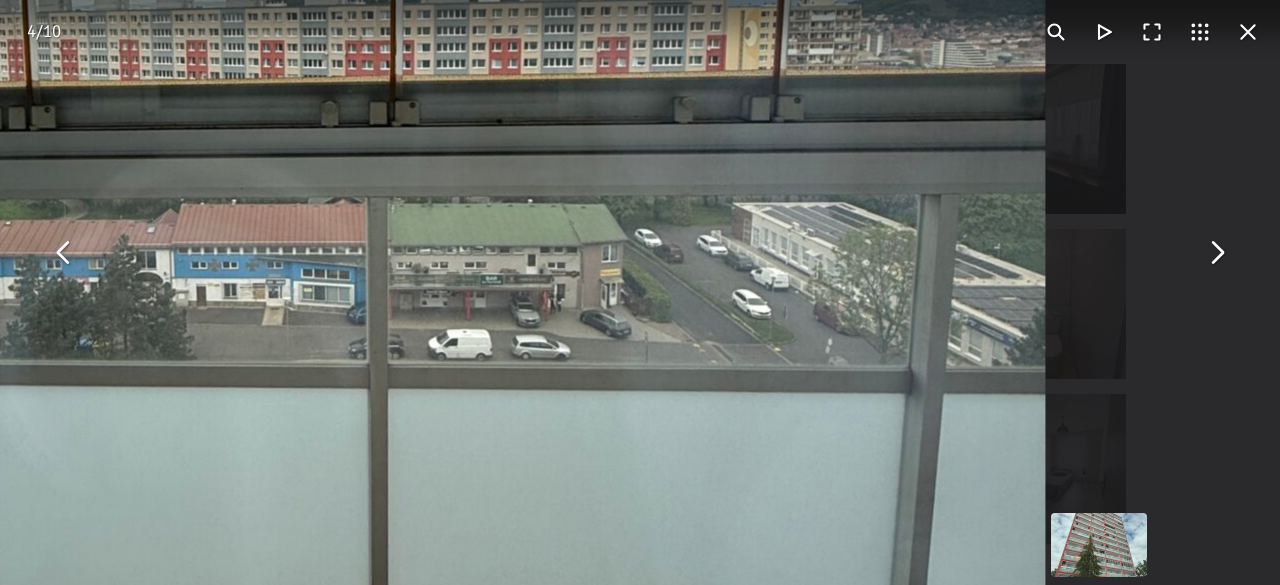 click at bounding box center (277, 118) 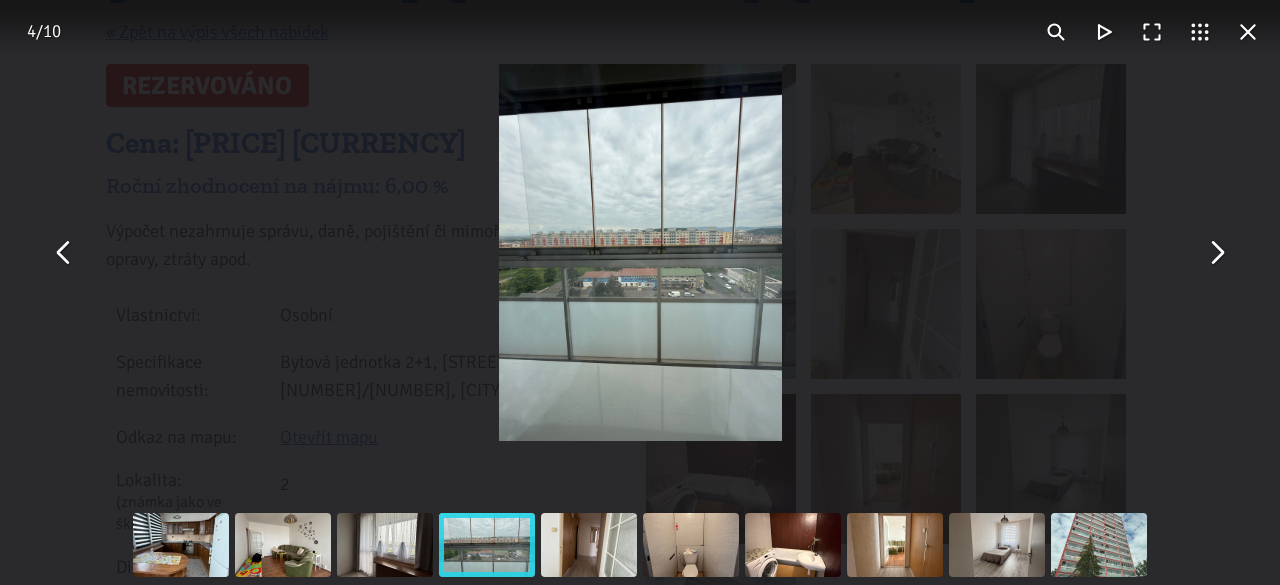 click at bounding box center [1248, 32] 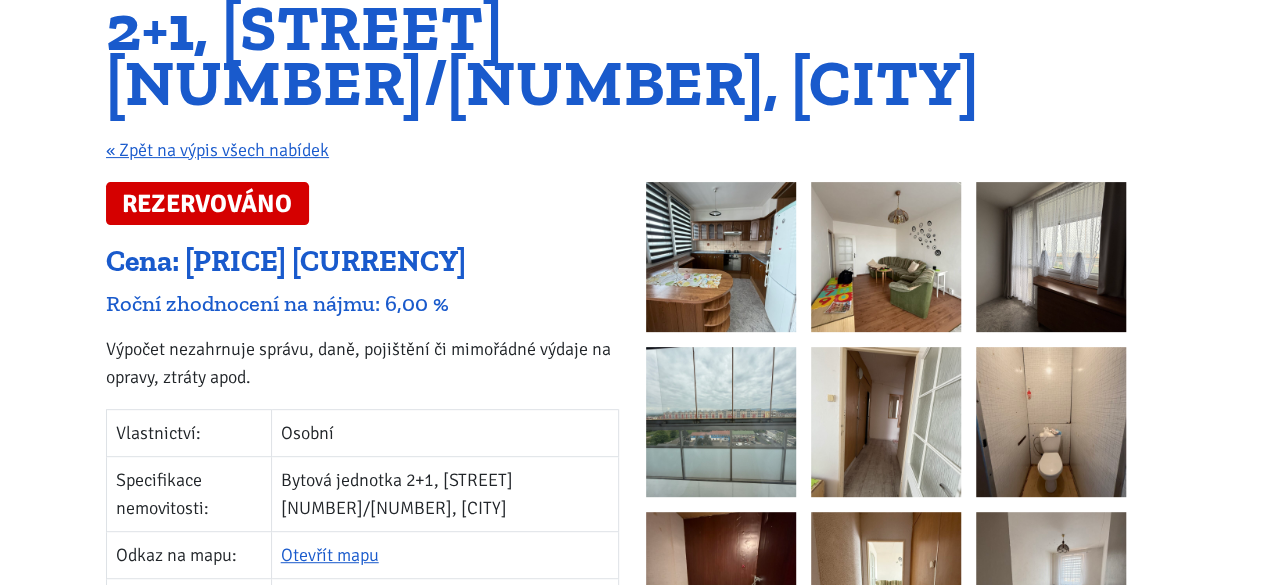 scroll, scrollTop: 0, scrollLeft: 0, axis: both 